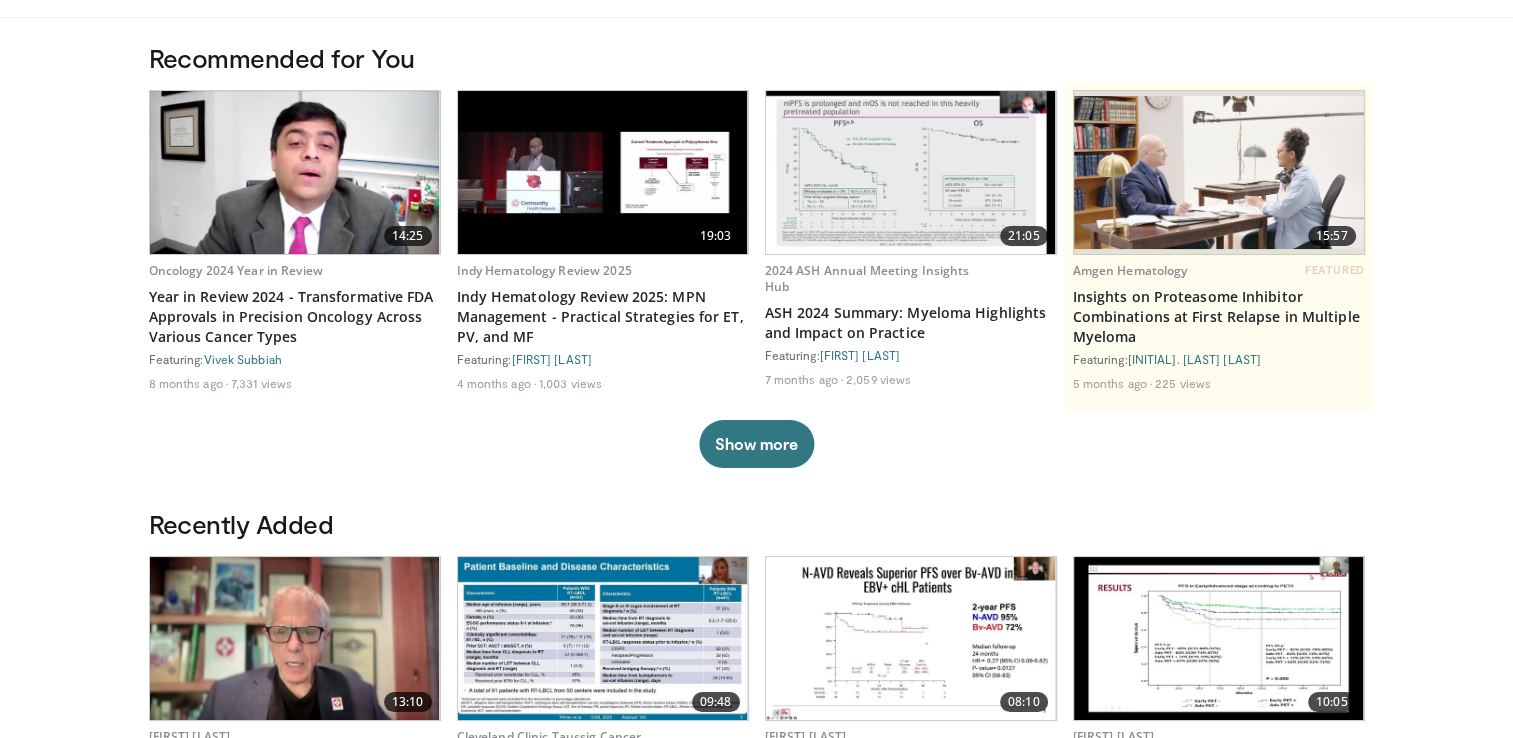 scroll, scrollTop: 0, scrollLeft: 0, axis: both 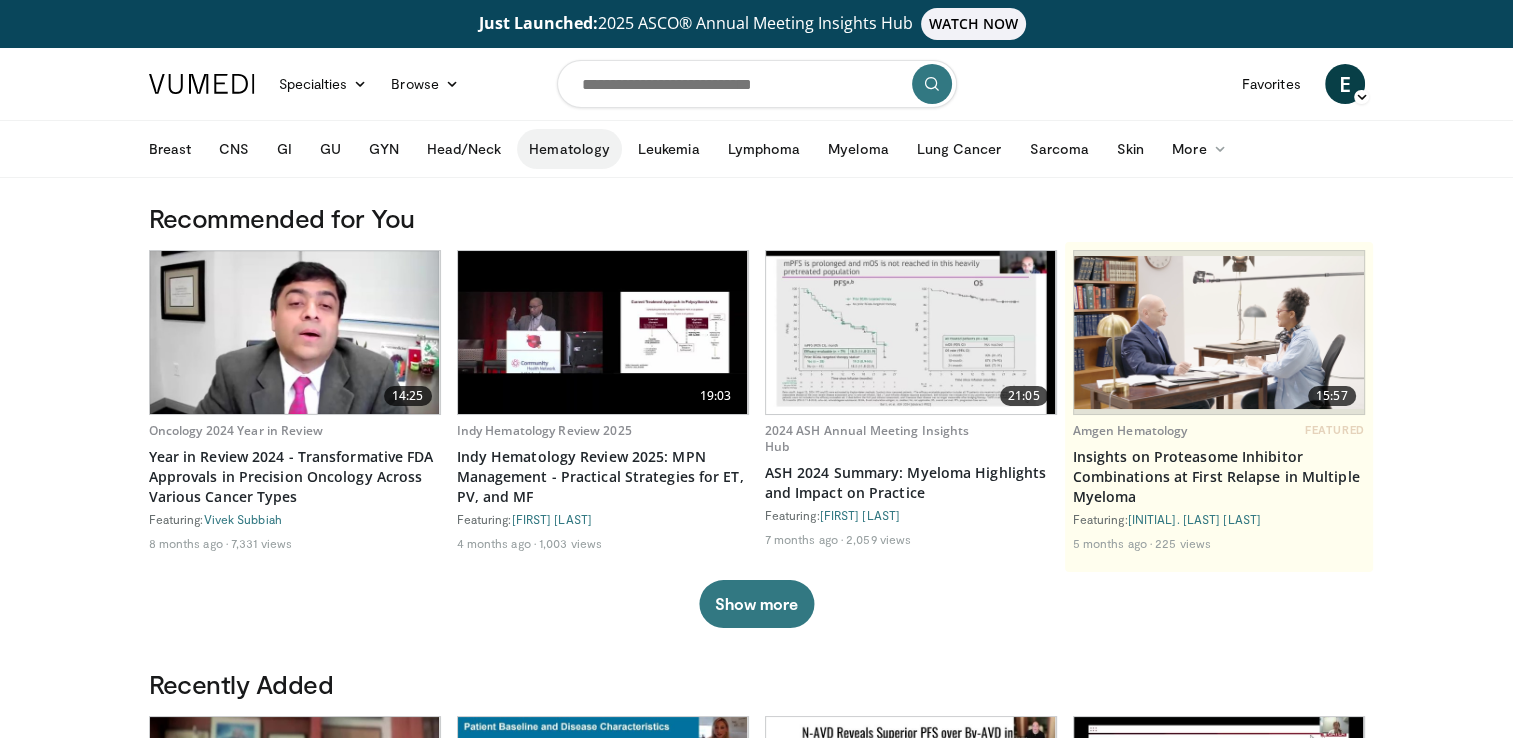 click on "Hematology" at bounding box center [569, 149] 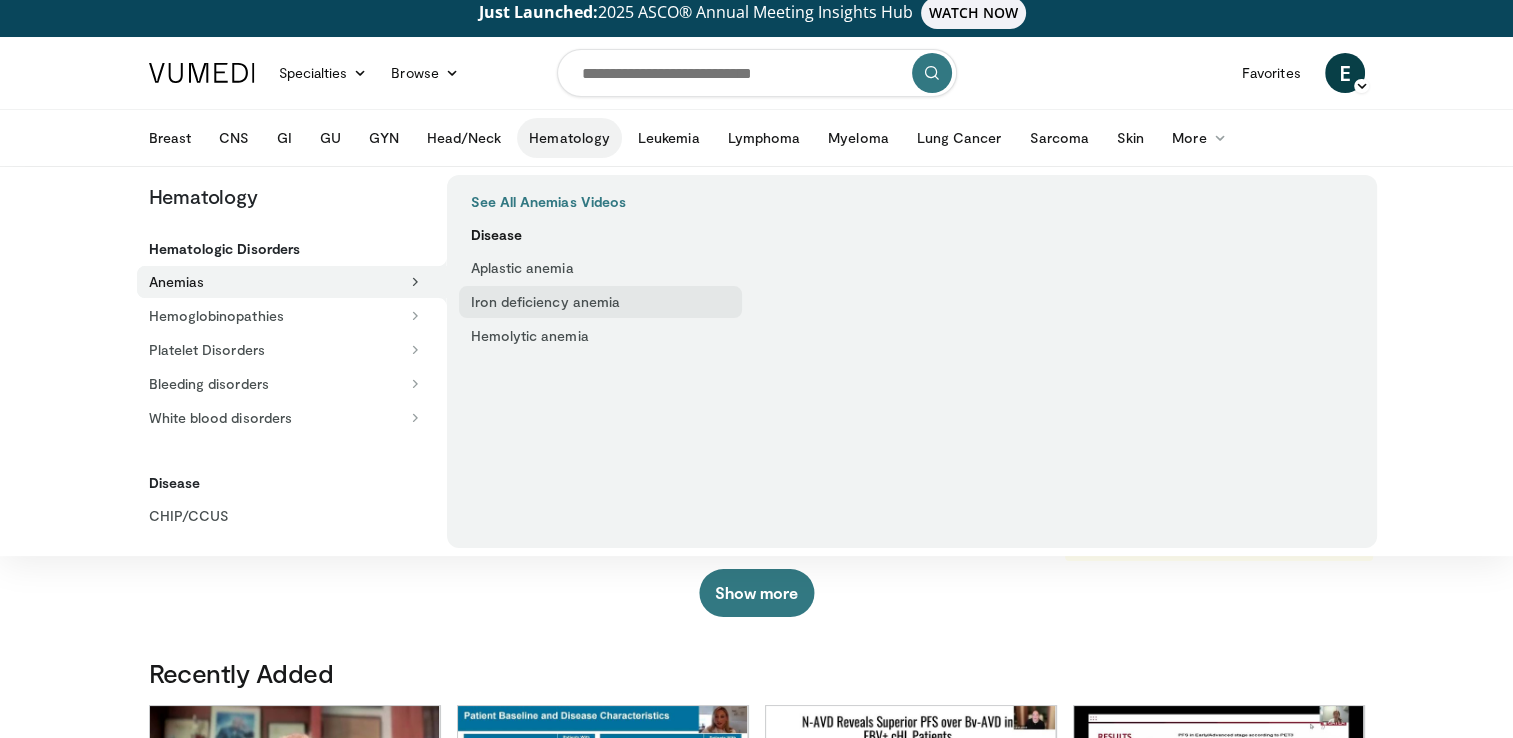 scroll, scrollTop: 12, scrollLeft: 0, axis: vertical 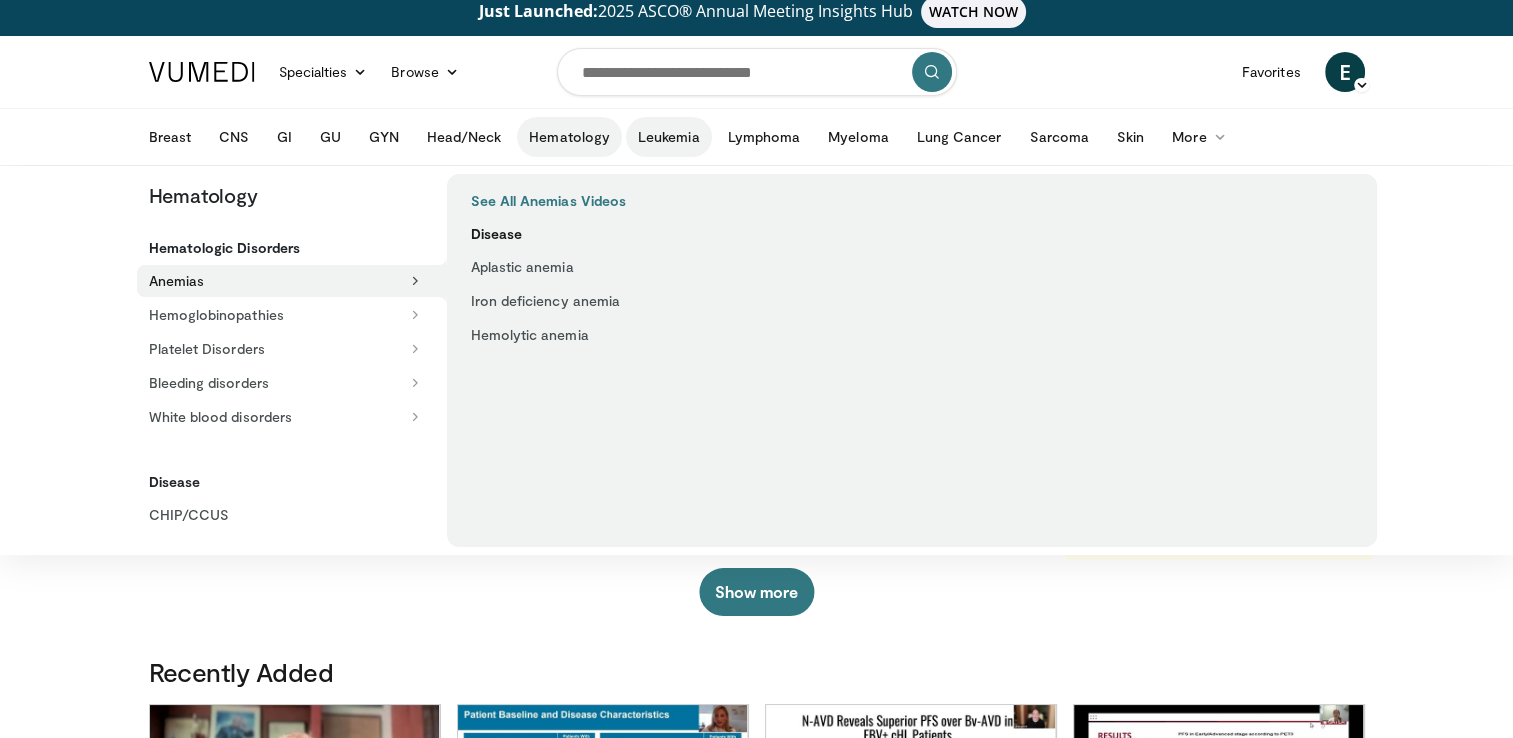 click on "Leukemia" at bounding box center [669, 137] 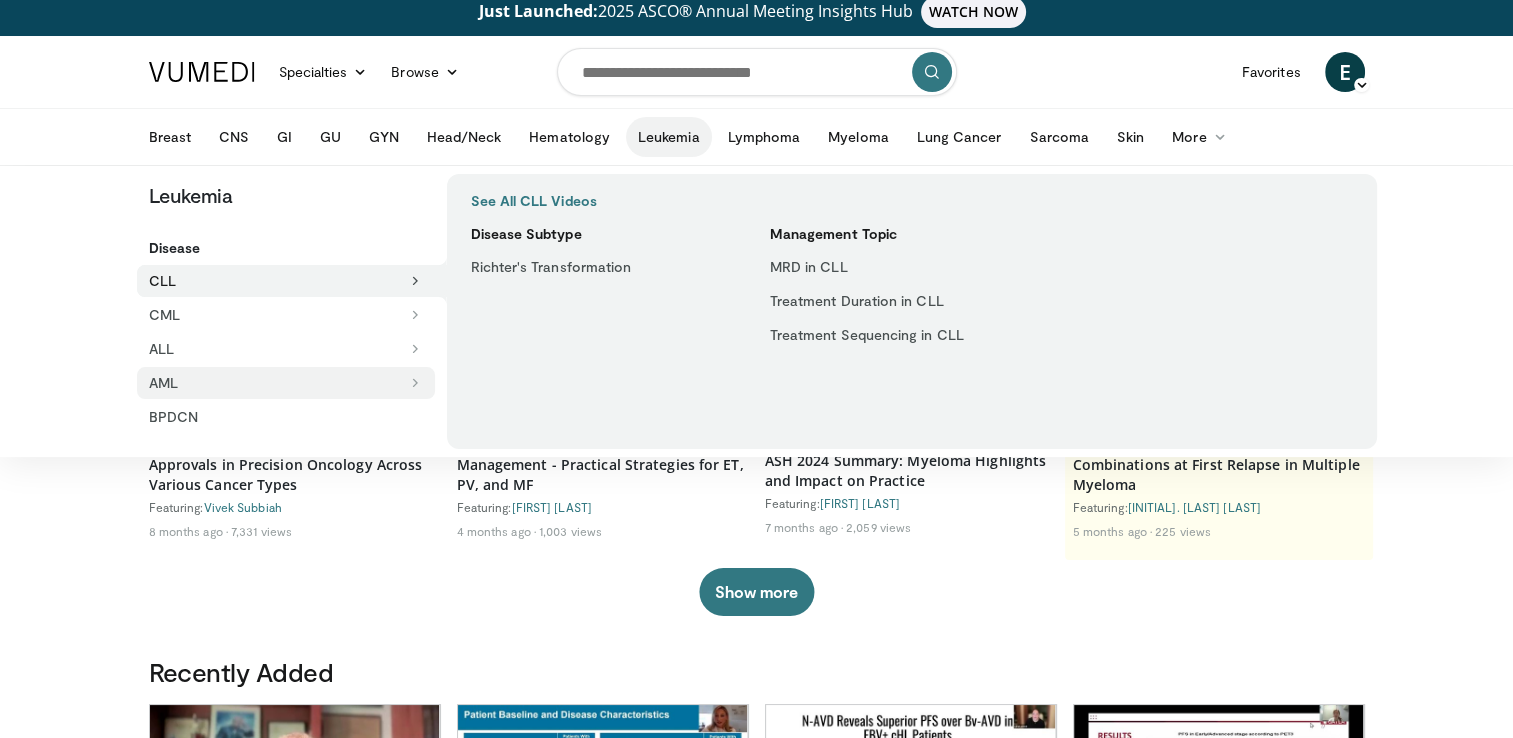 click on "AML" at bounding box center [286, 383] 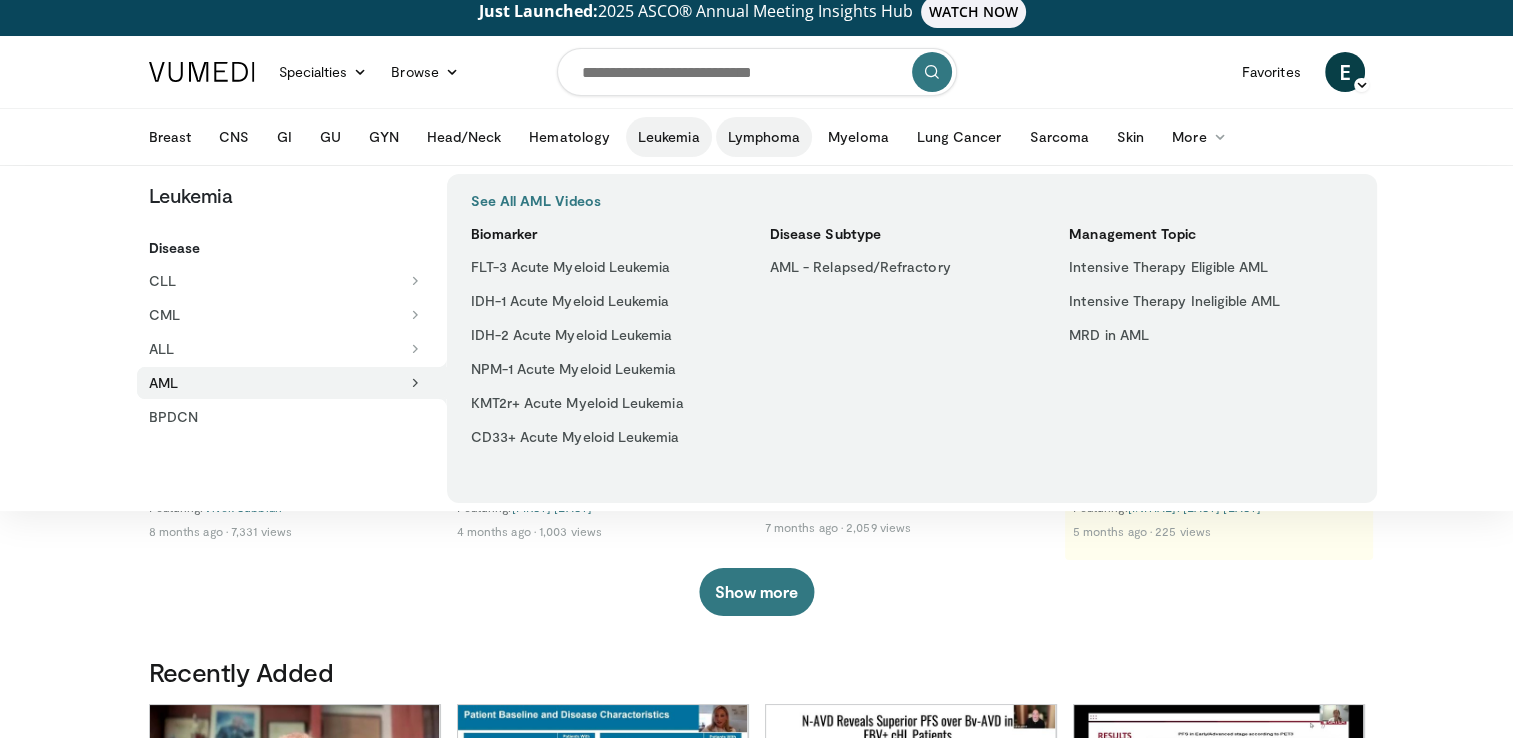 click on "Lymphoma" at bounding box center [764, 137] 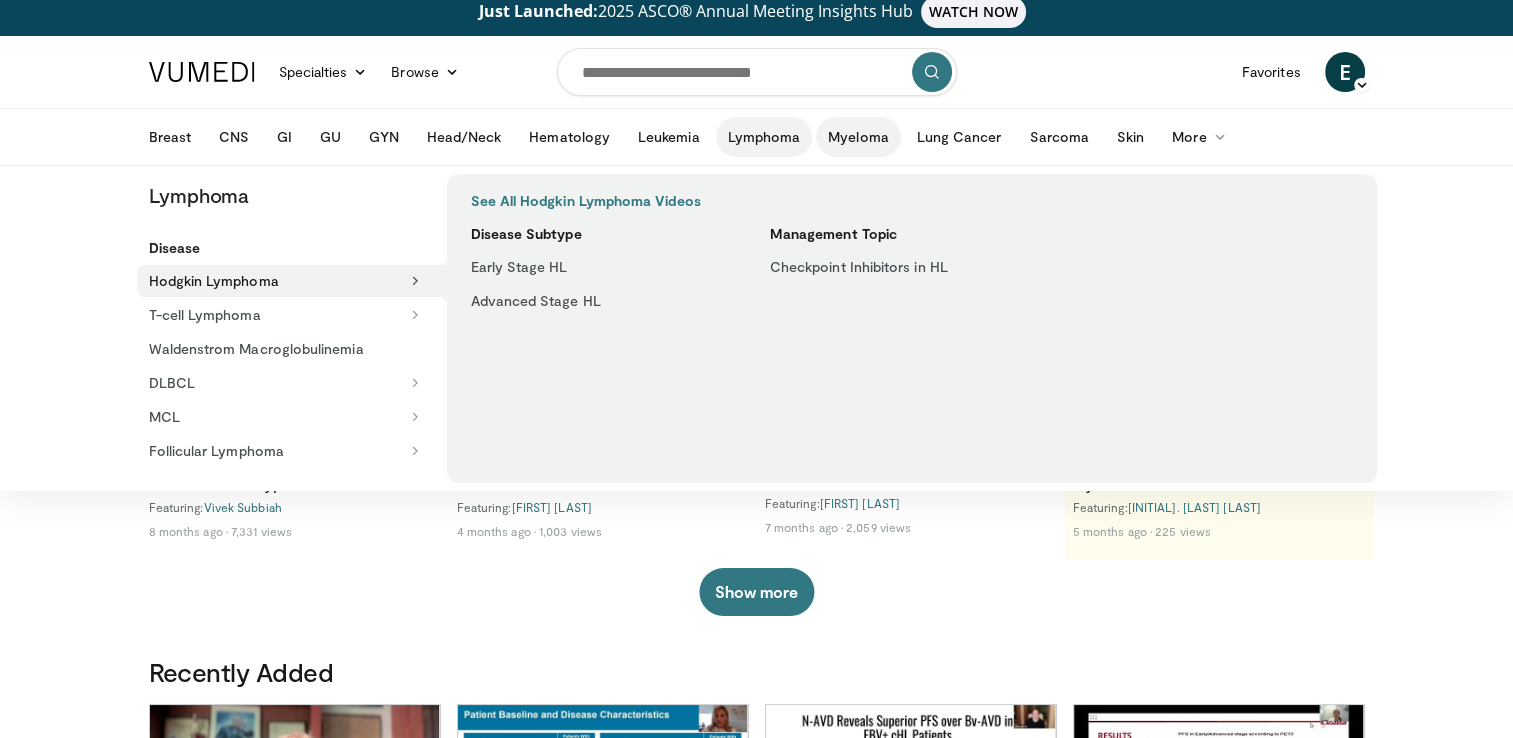 click on "Myeloma" at bounding box center [858, 137] 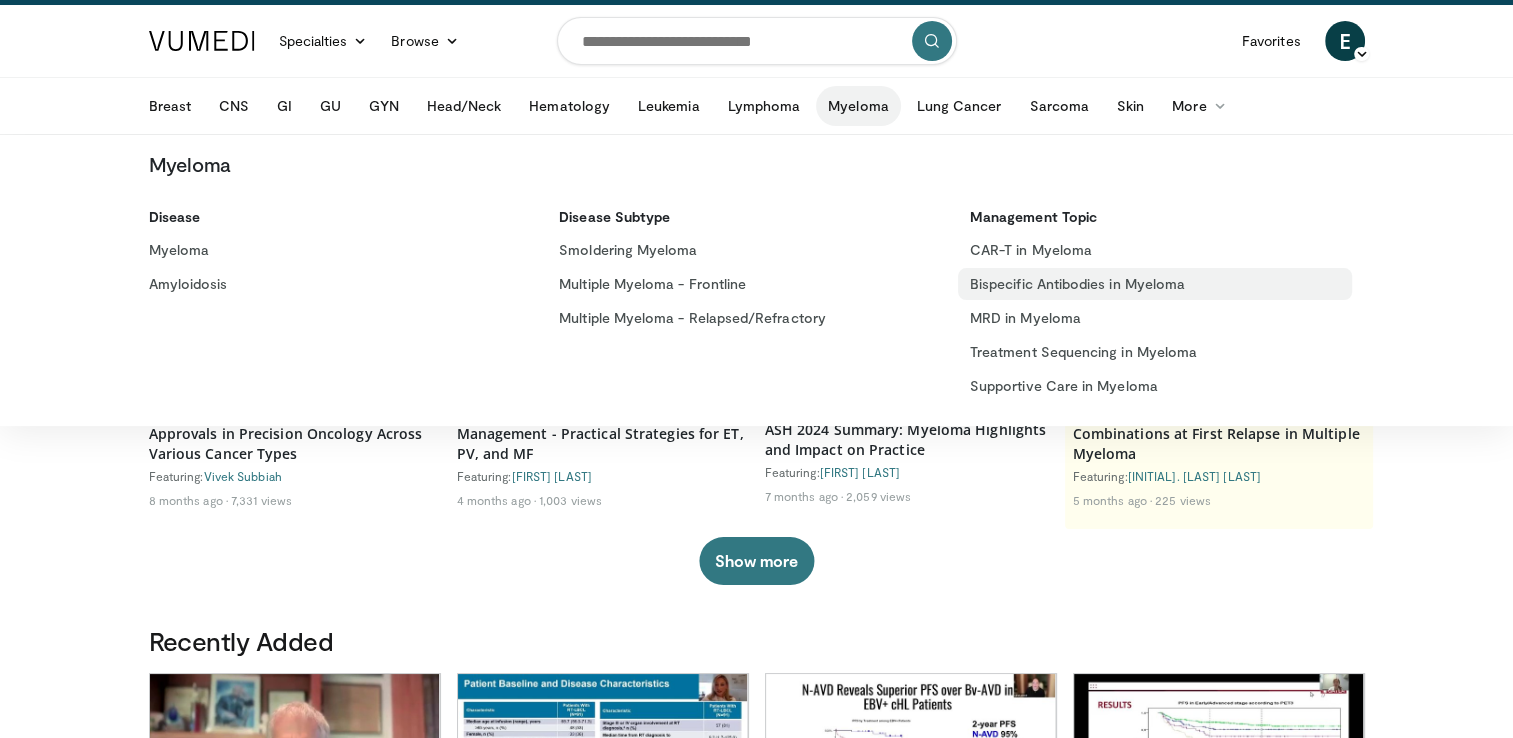 scroll, scrollTop: 44, scrollLeft: 0, axis: vertical 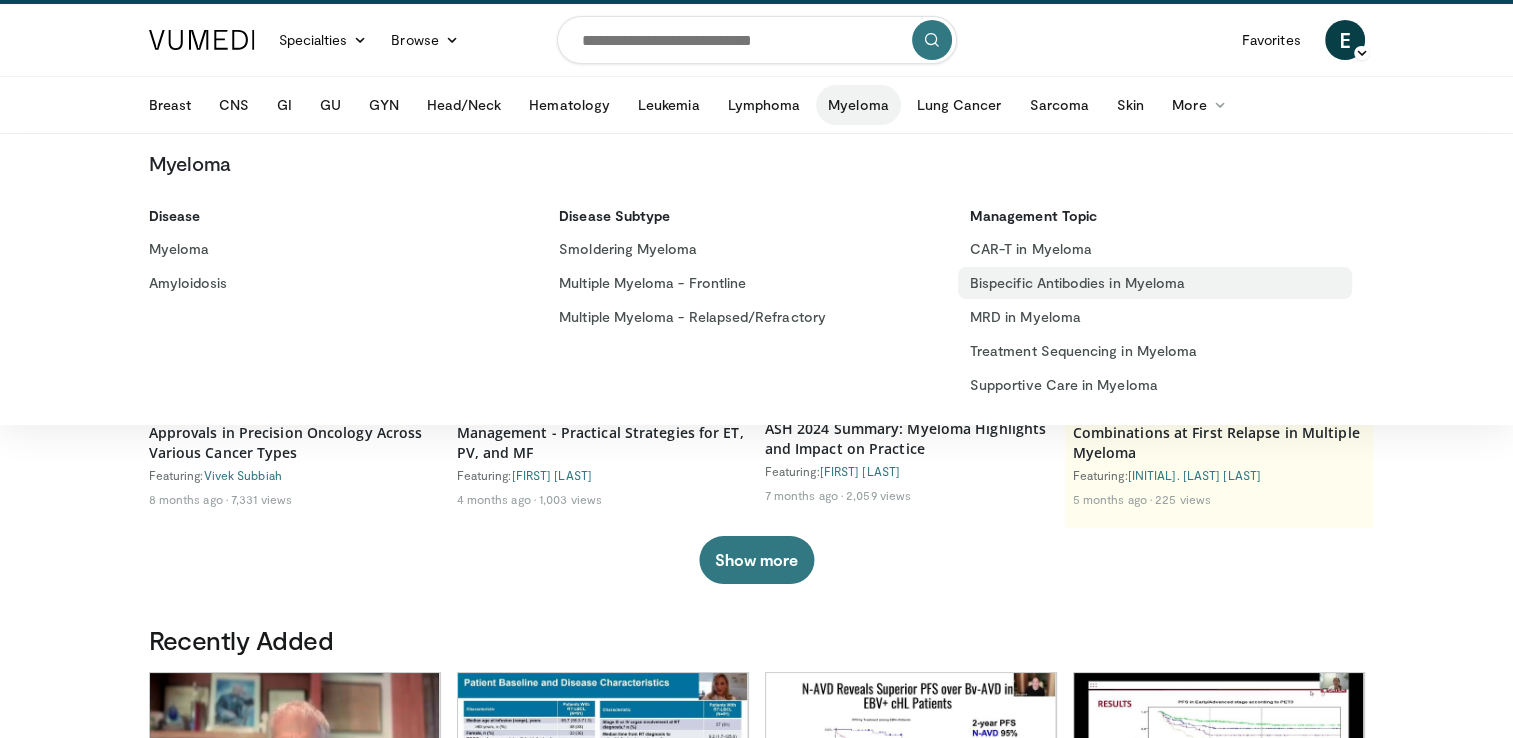 click on "Bispecific Antibodies in Myeloma" at bounding box center [1155, 283] 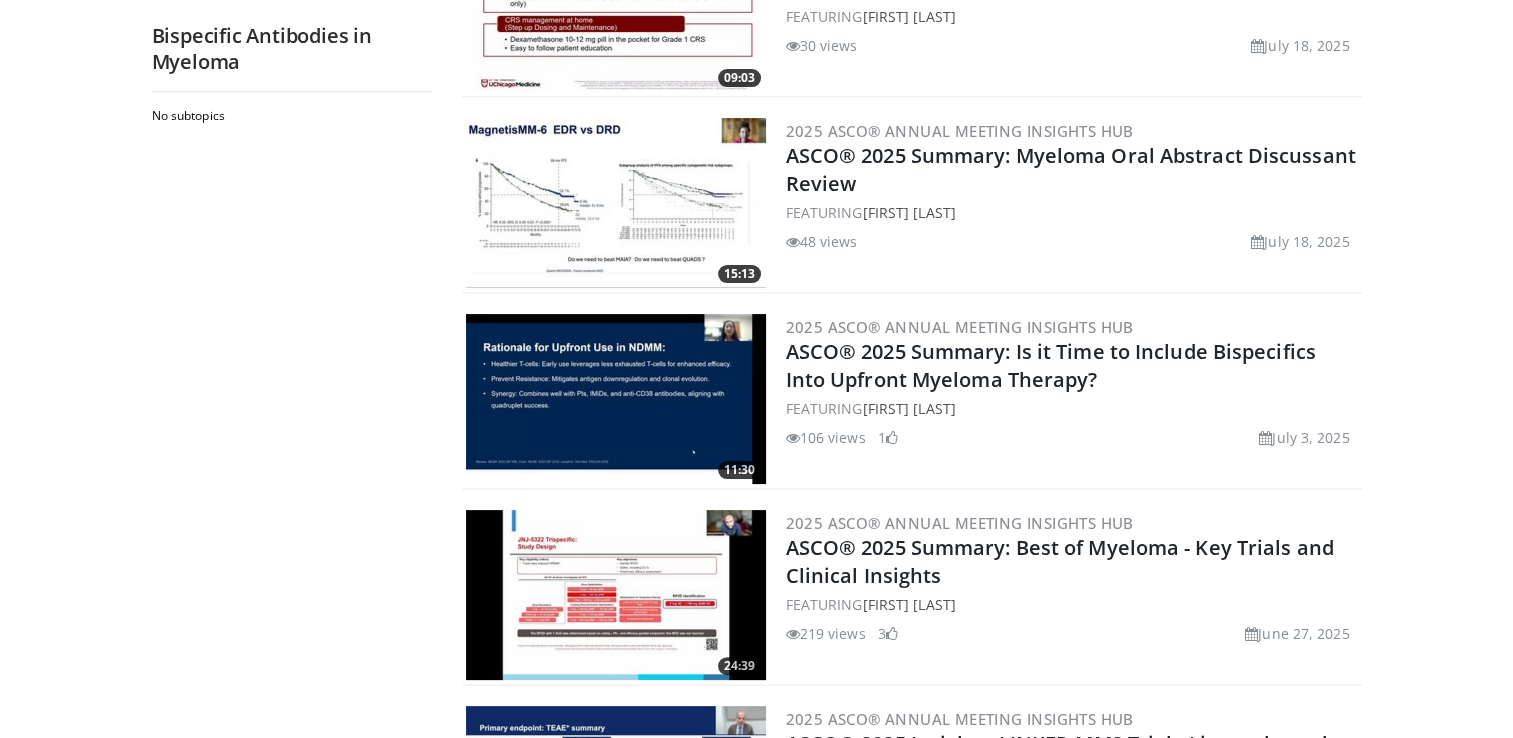 scroll, scrollTop: 407, scrollLeft: 0, axis: vertical 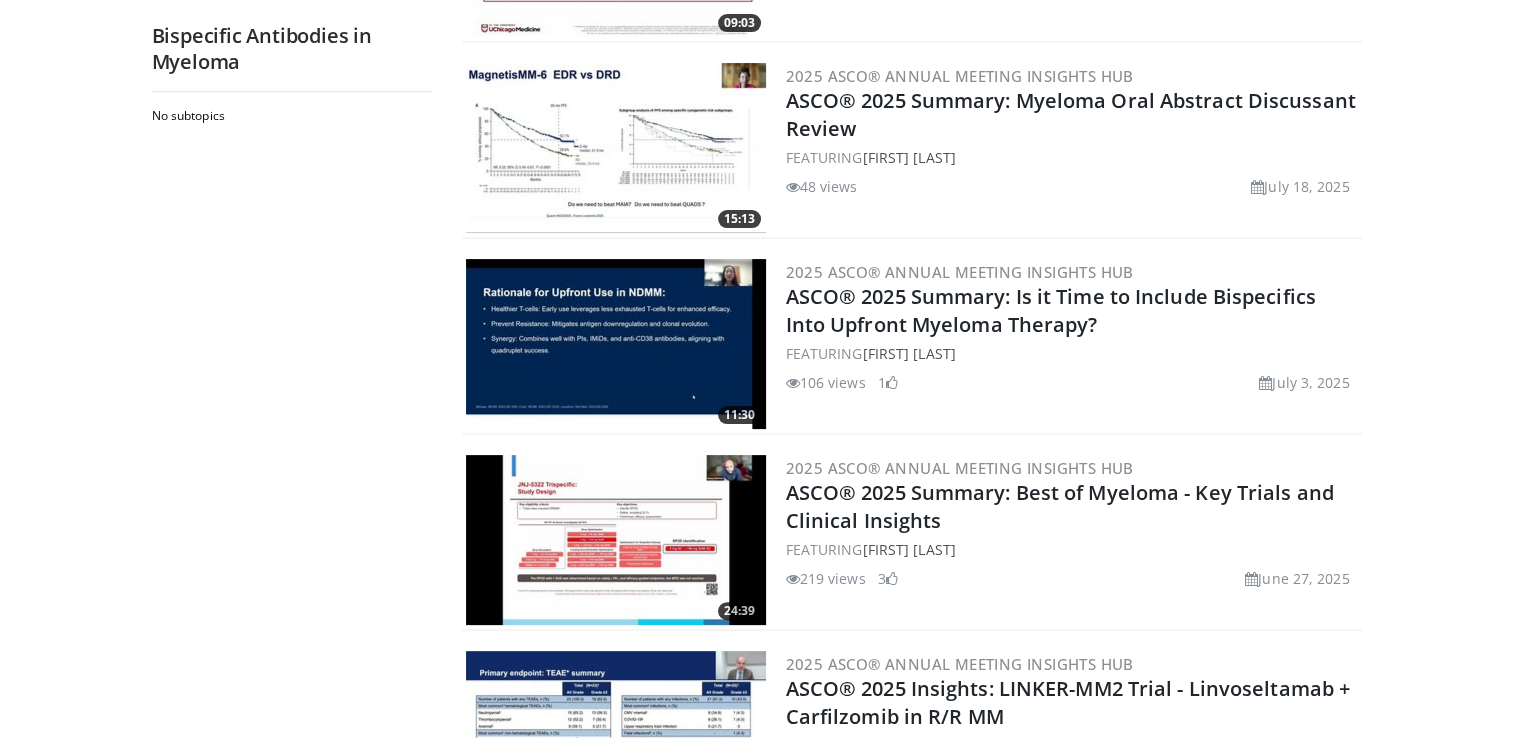 click at bounding box center [616, 344] 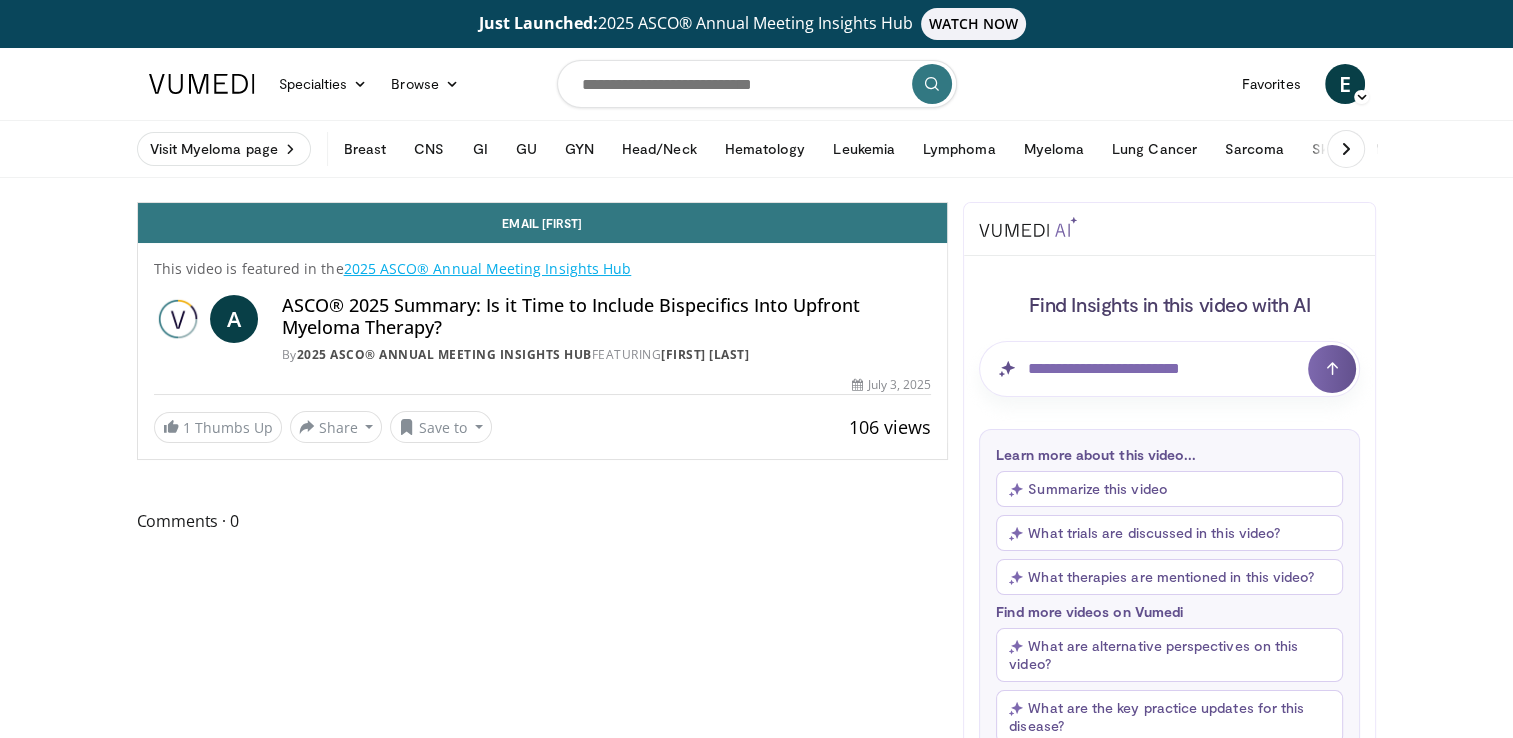 scroll, scrollTop: 0, scrollLeft: 0, axis: both 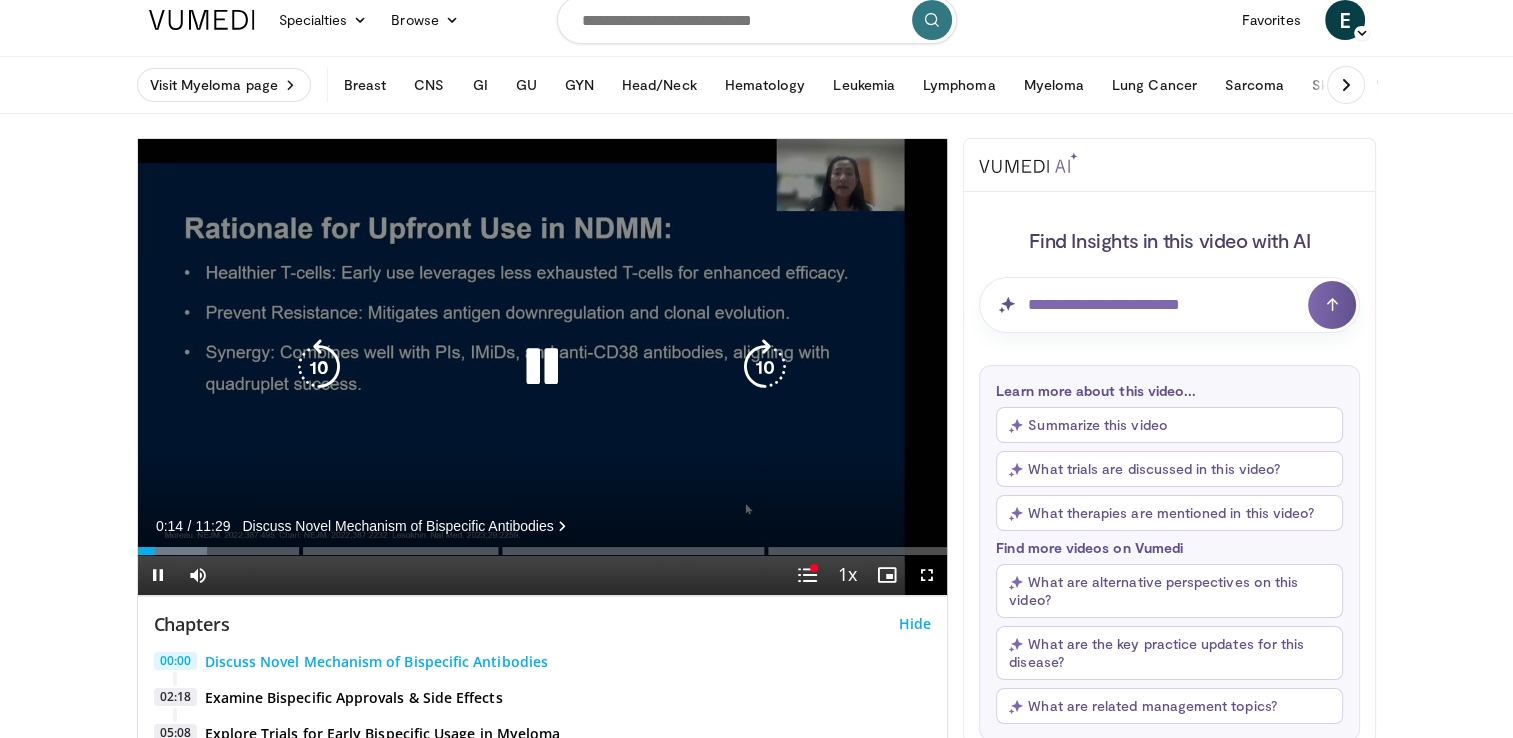 click at bounding box center (542, 367) 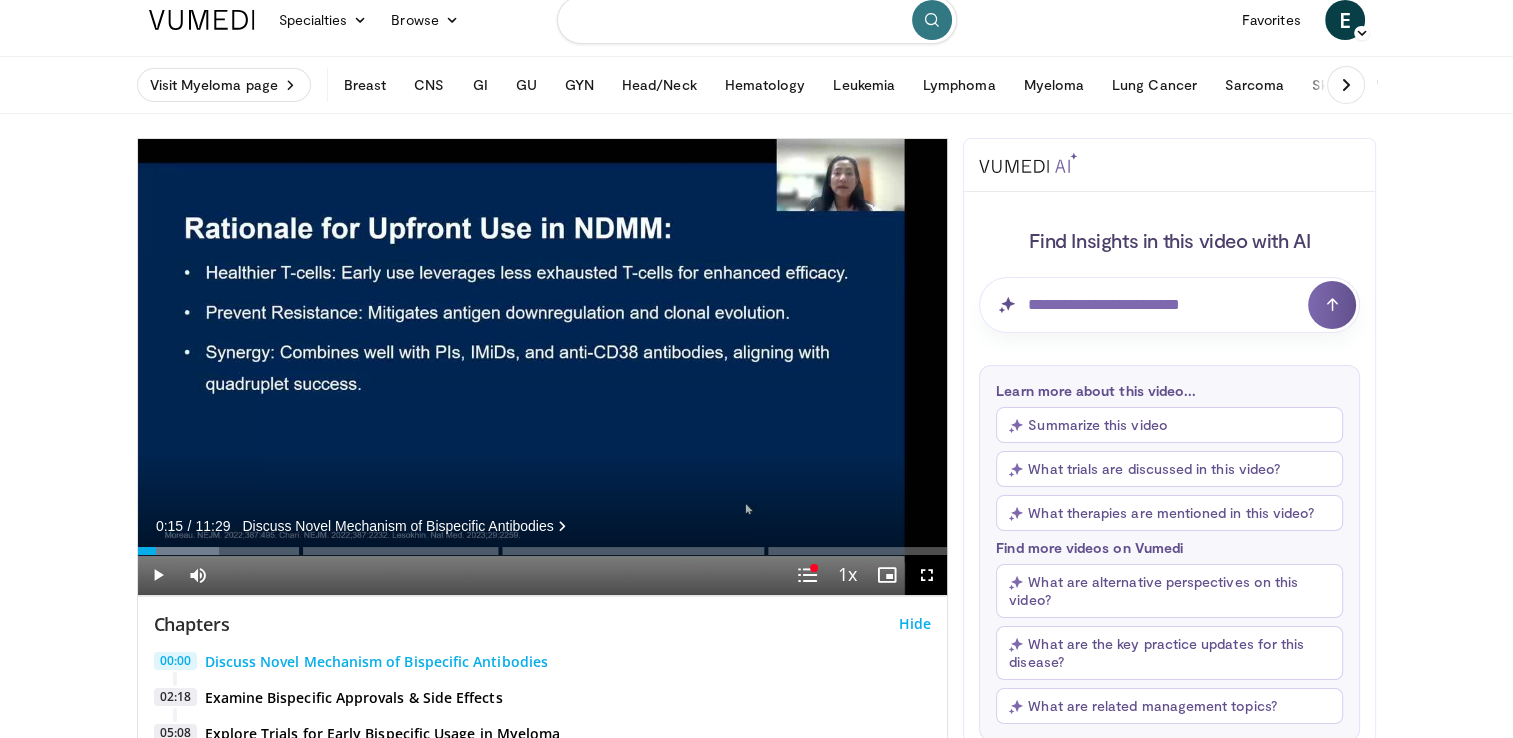 click at bounding box center [757, 20] 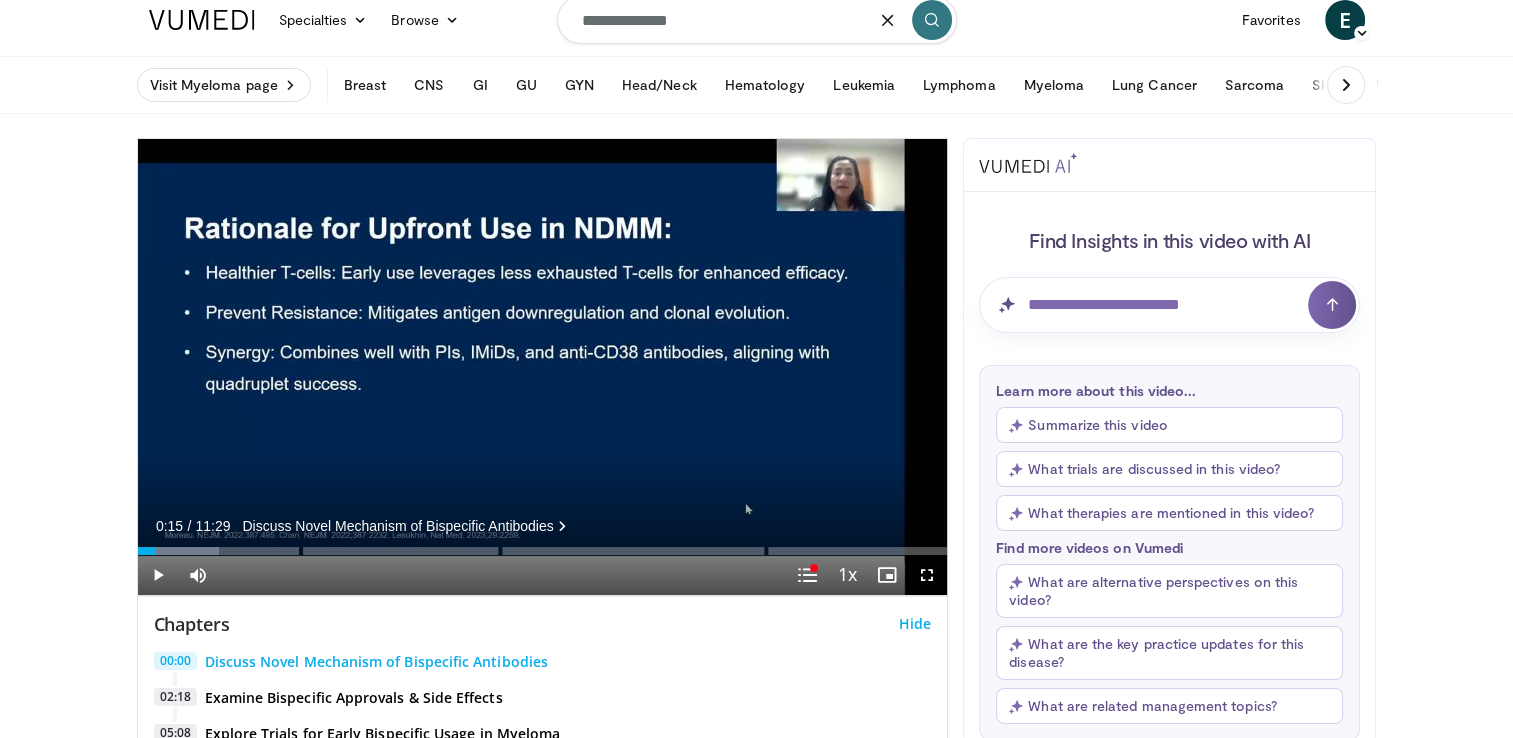 type on "**********" 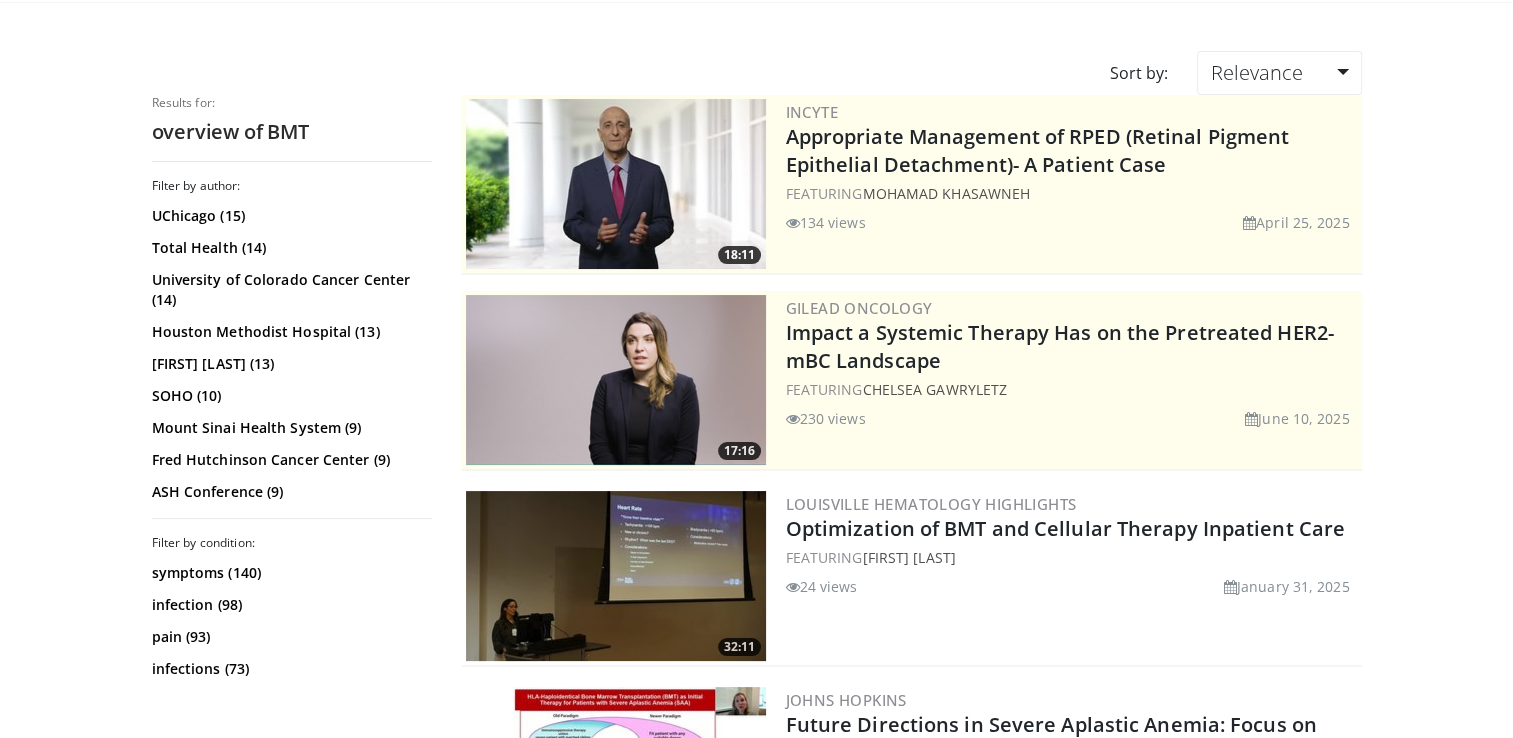 scroll, scrollTop: 176, scrollLeft: 0, axis: vertical 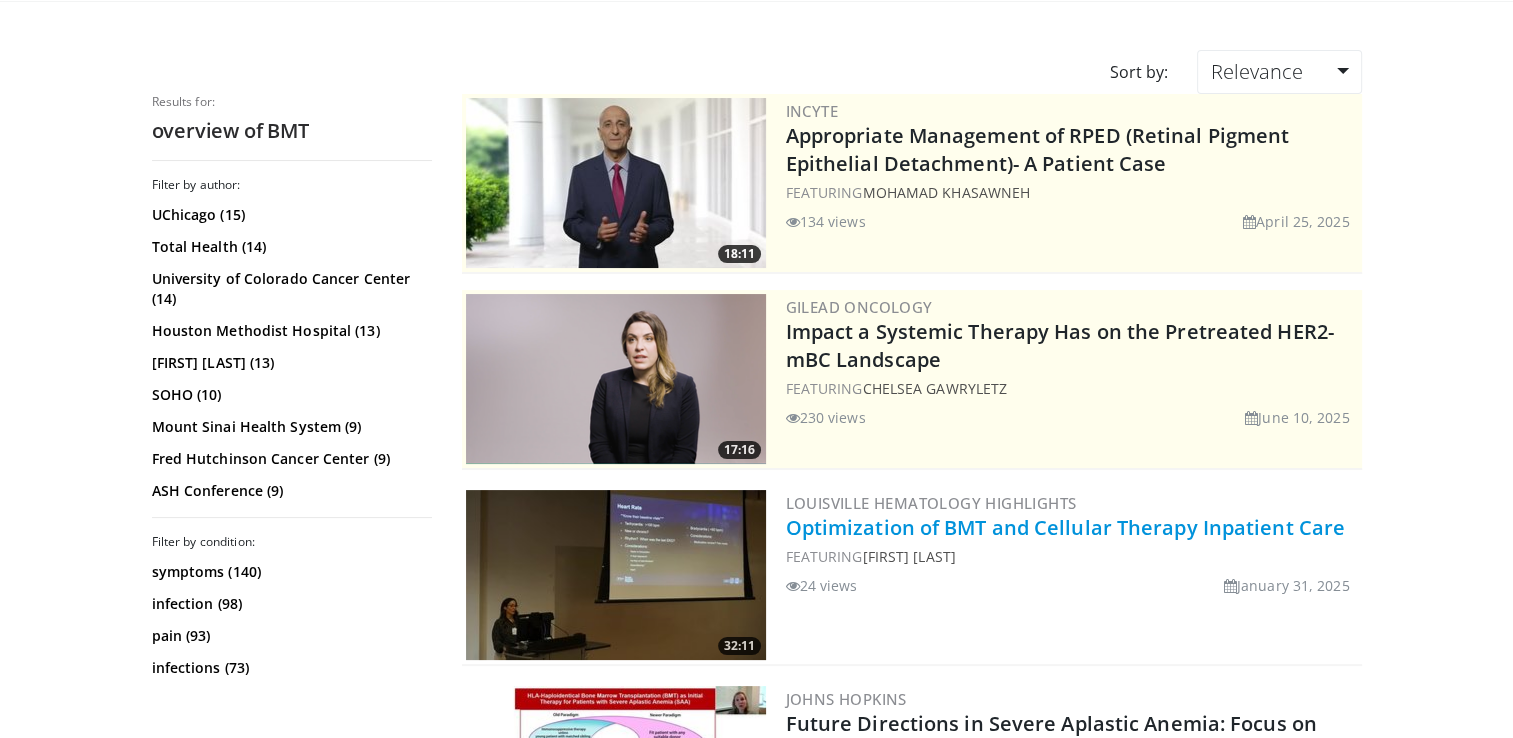 click on "Optimization of BMT and Cellular Therapy Inpatient Care" at bounding box center (1066, 527) 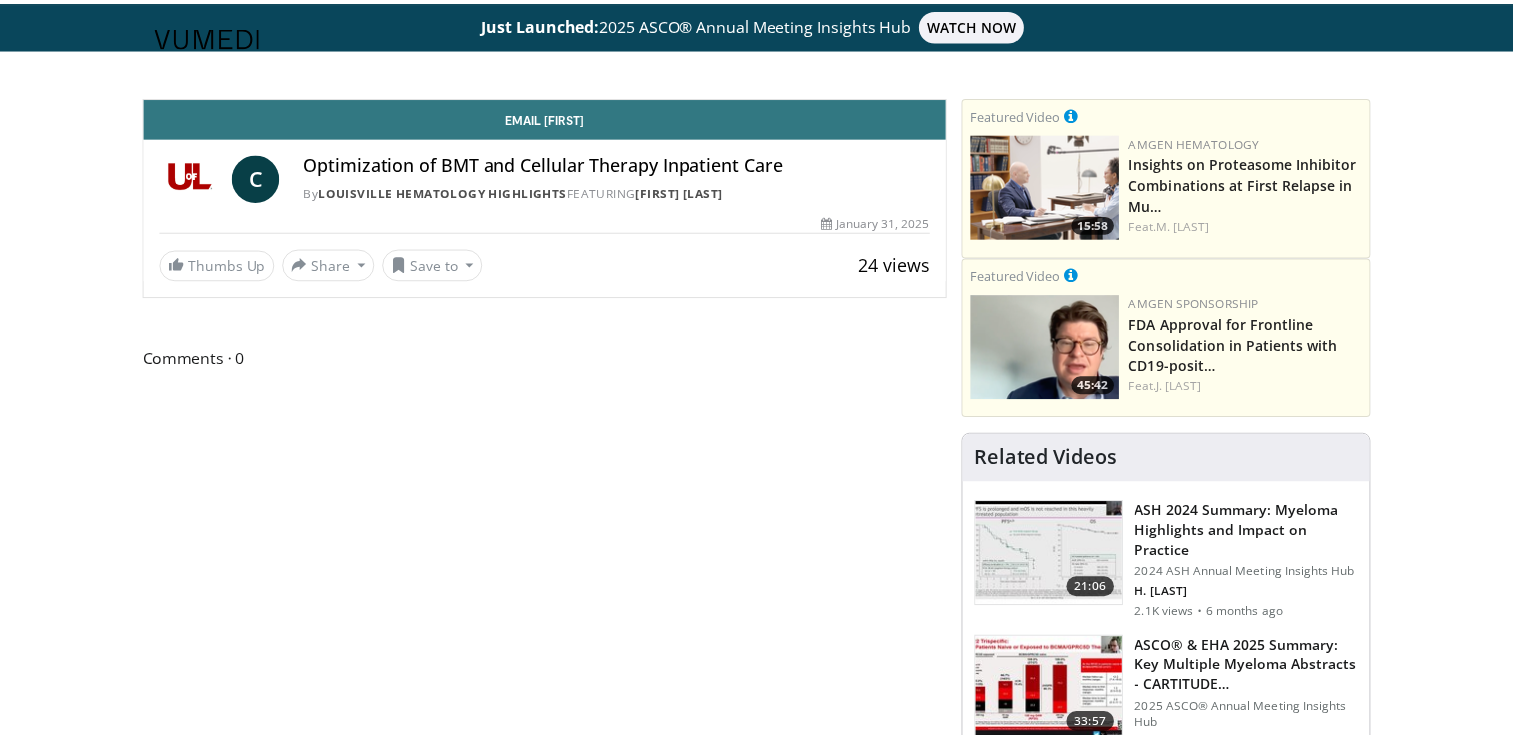 scroll, scrollTop: 0, scrollLeft: 0, axis: both 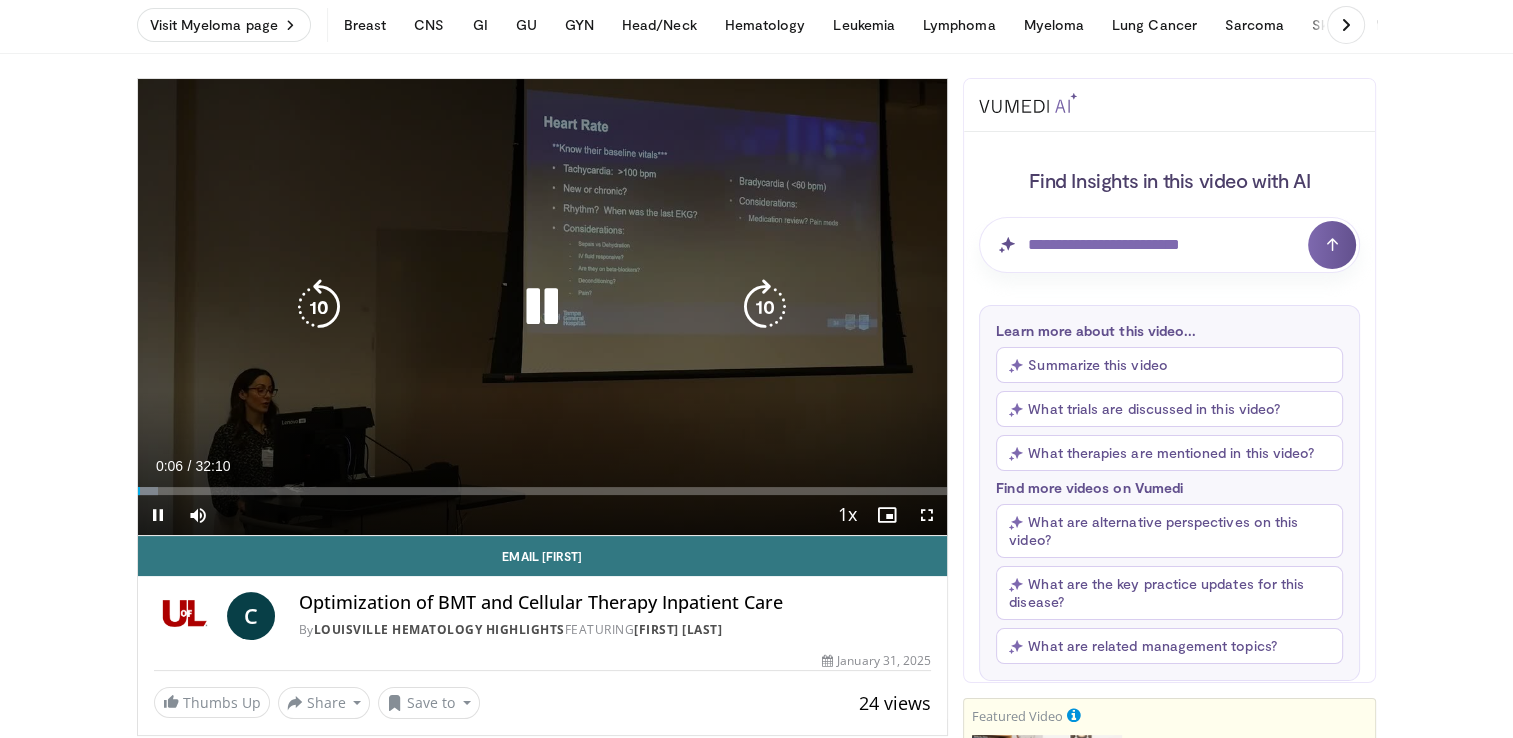 click at bounding box center [542, 307] 